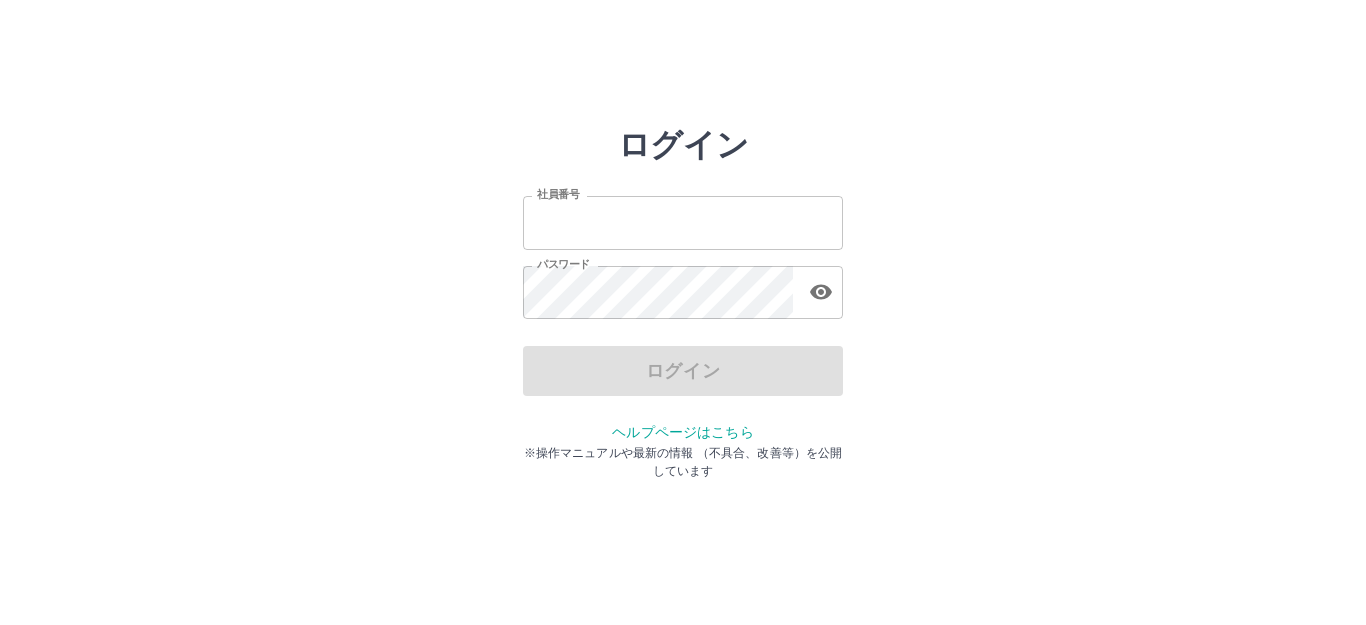scroll, scrollTop: 0, scrollLeft: 0, axis: both 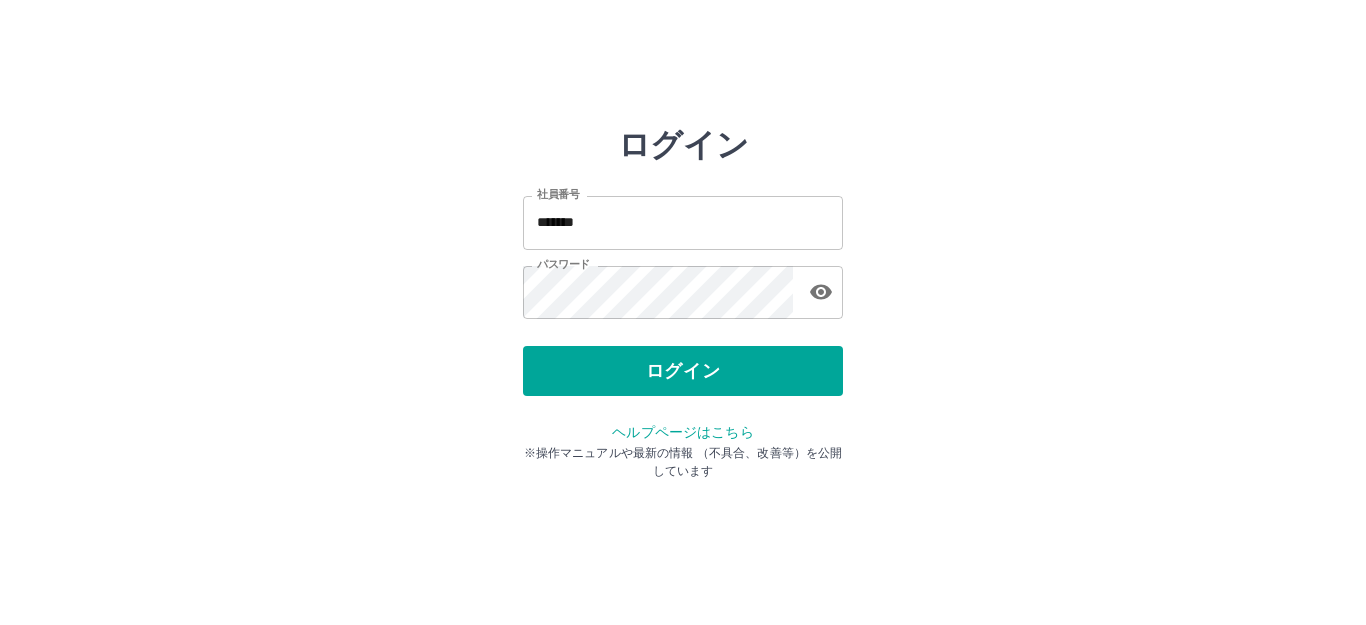 click on "ログイン" at bounding box center (683, 371) 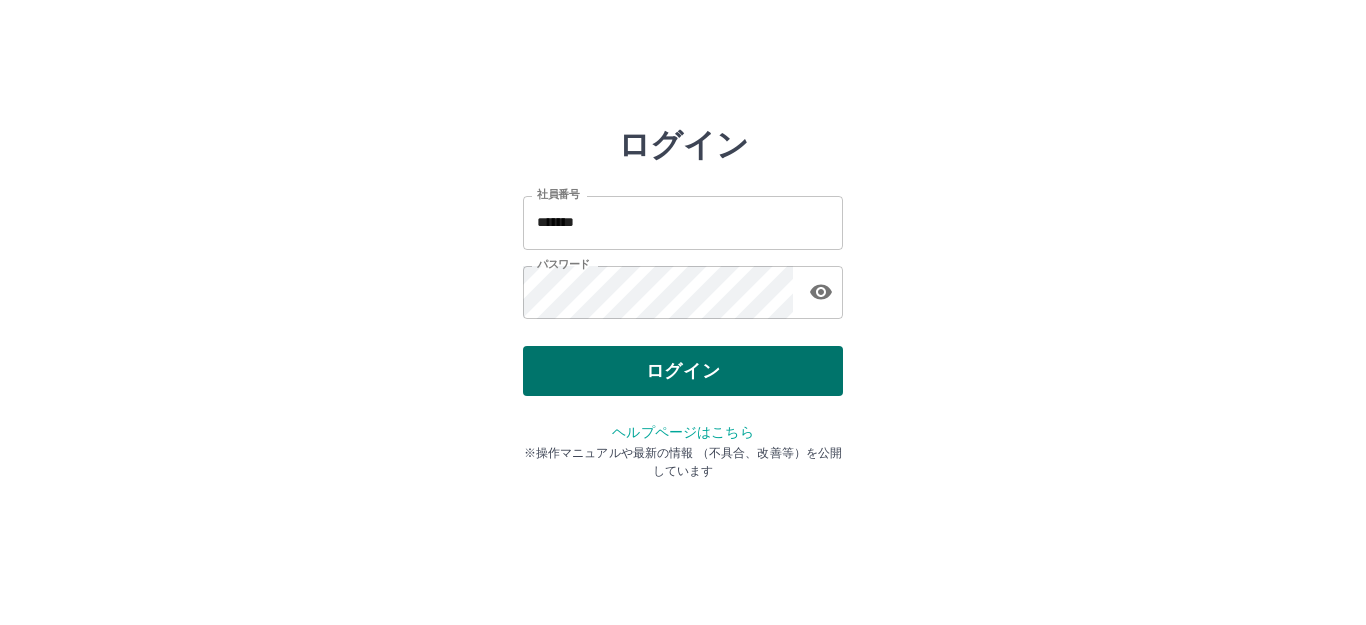 click on "ログイン" at bounding box center (683, 371) 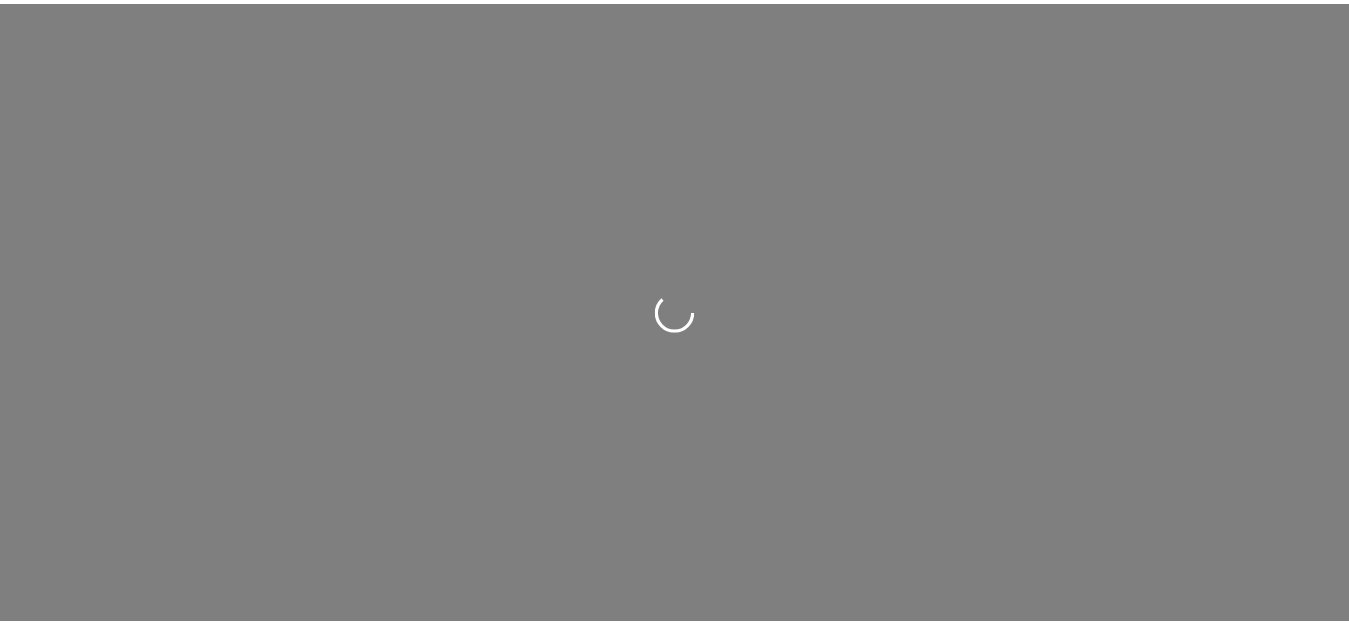 scroll, scrollTop: 0, scrollLeft: 0, axis: both 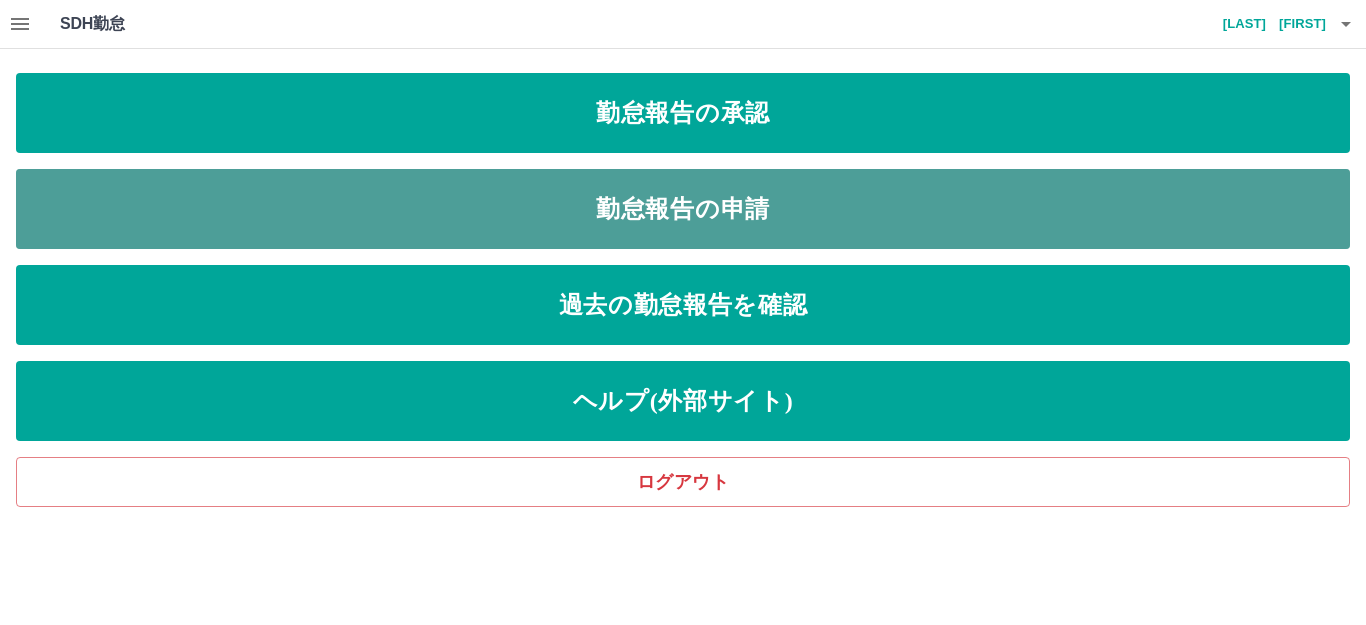 click on "勤怠報告の申請" at bounding box center [683, 209] 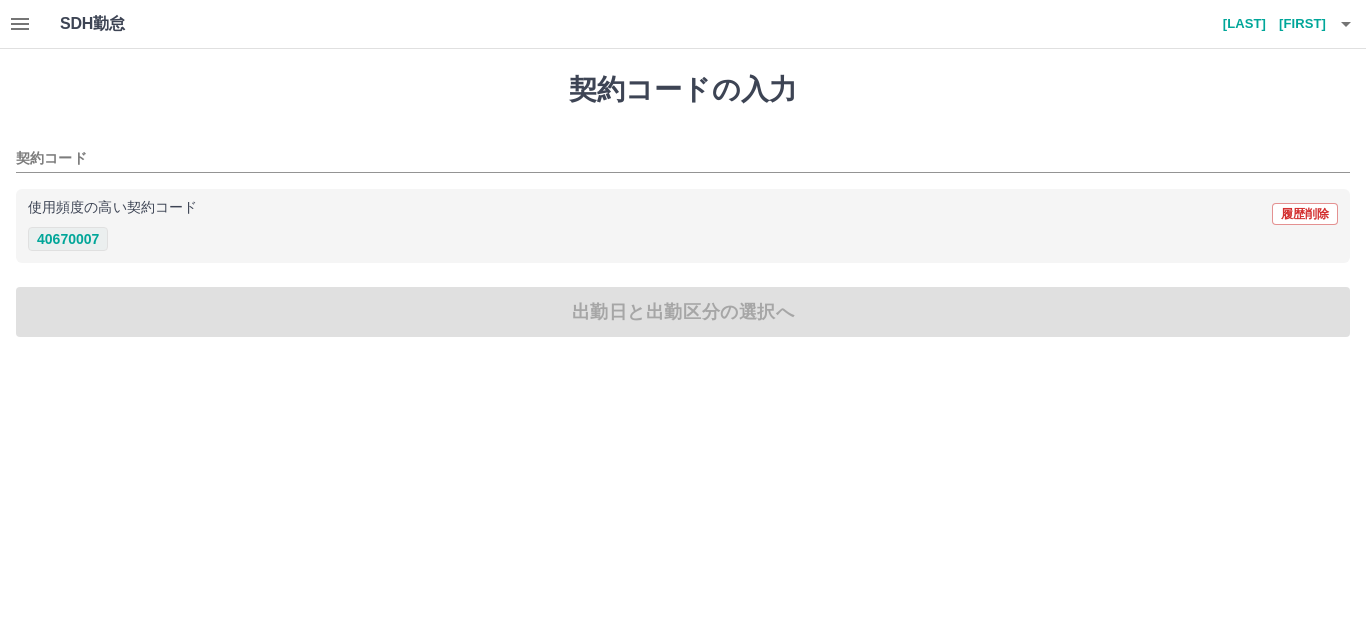 click on "40670007" at bounding box center (68, 239) 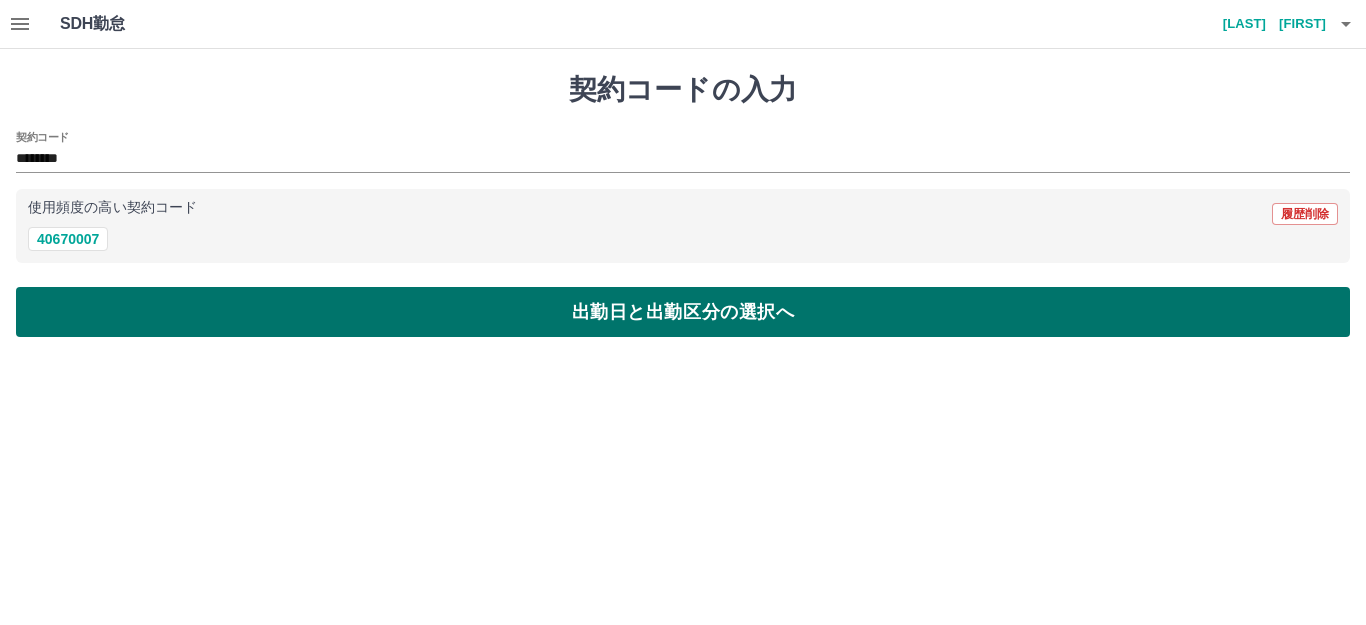 click on "出勤日と出勤区分の選択へ" at bounding box center (683, 312) 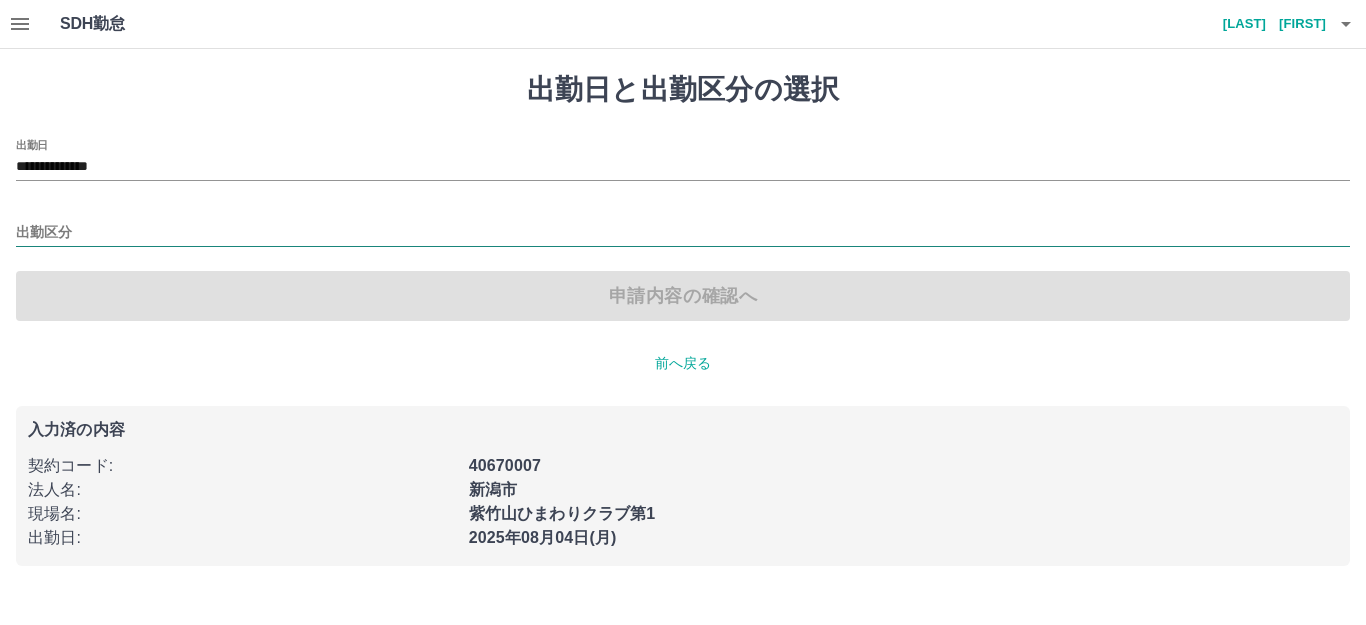 click on "出勤区分" at bounding box center (683, 233) 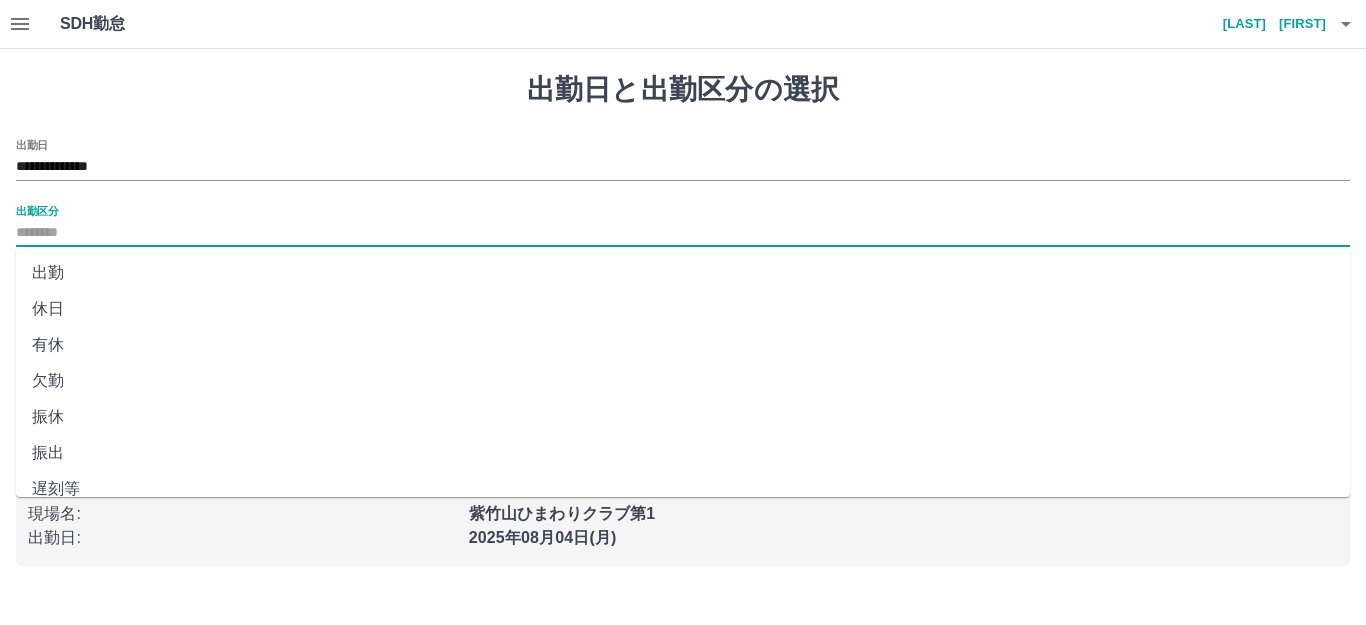 click on "出勤" at bounding box center (683, 273) 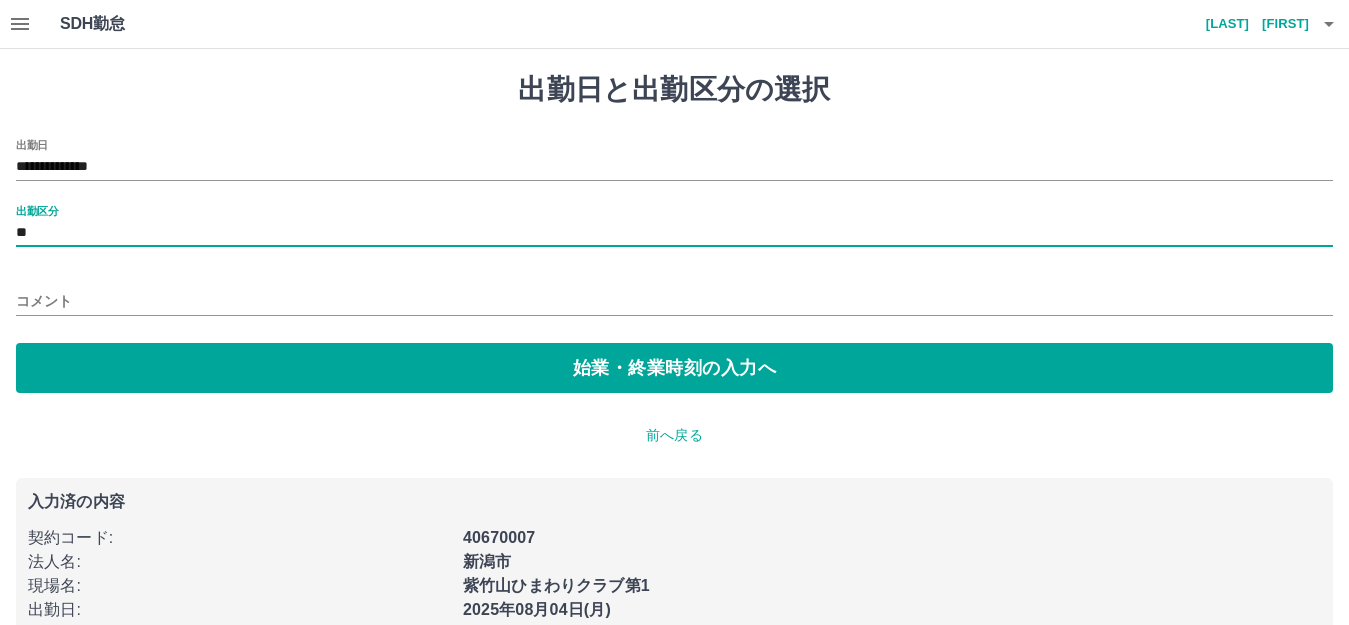 click on "コメント" at bounding box center (674, 301) 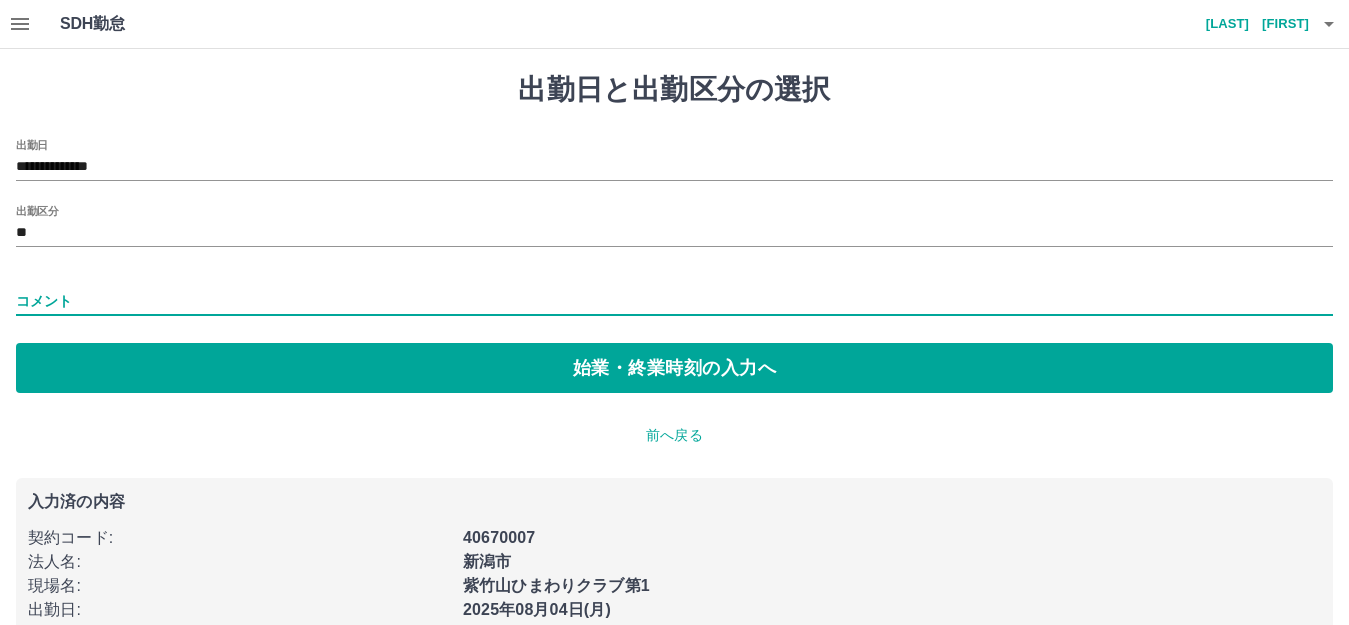 type on "***" 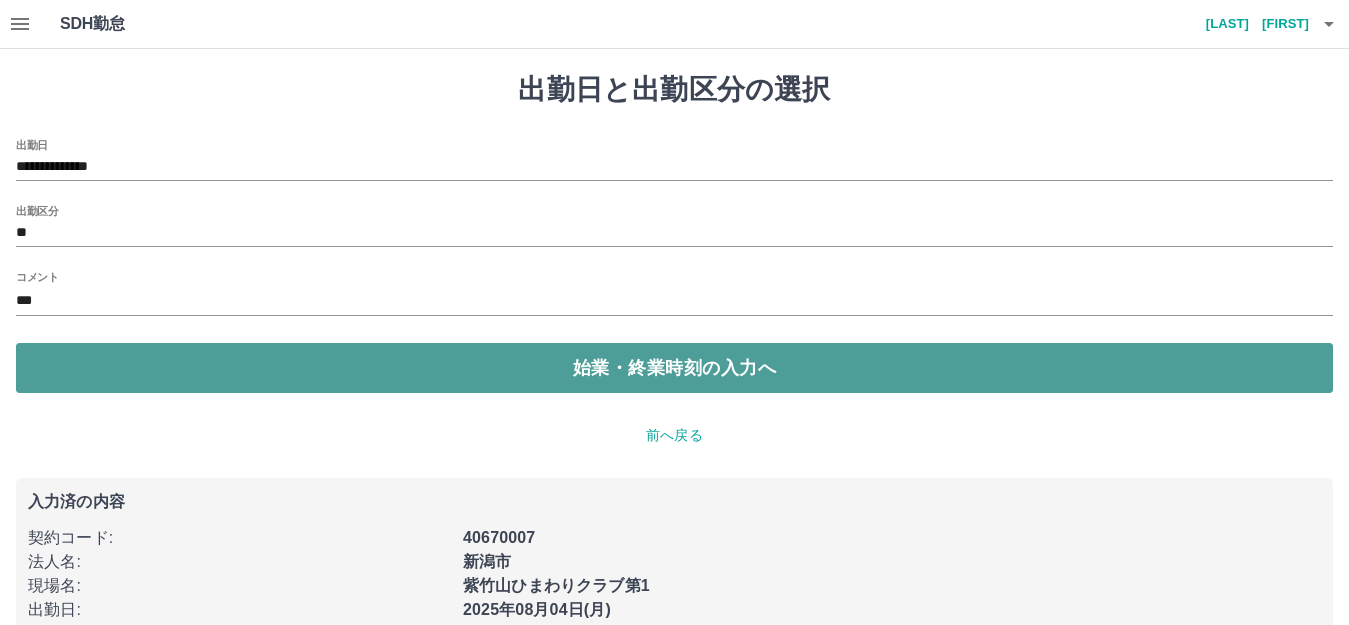 click on "始業・終業時刻の入力へ" at bounding box center (674, 368) 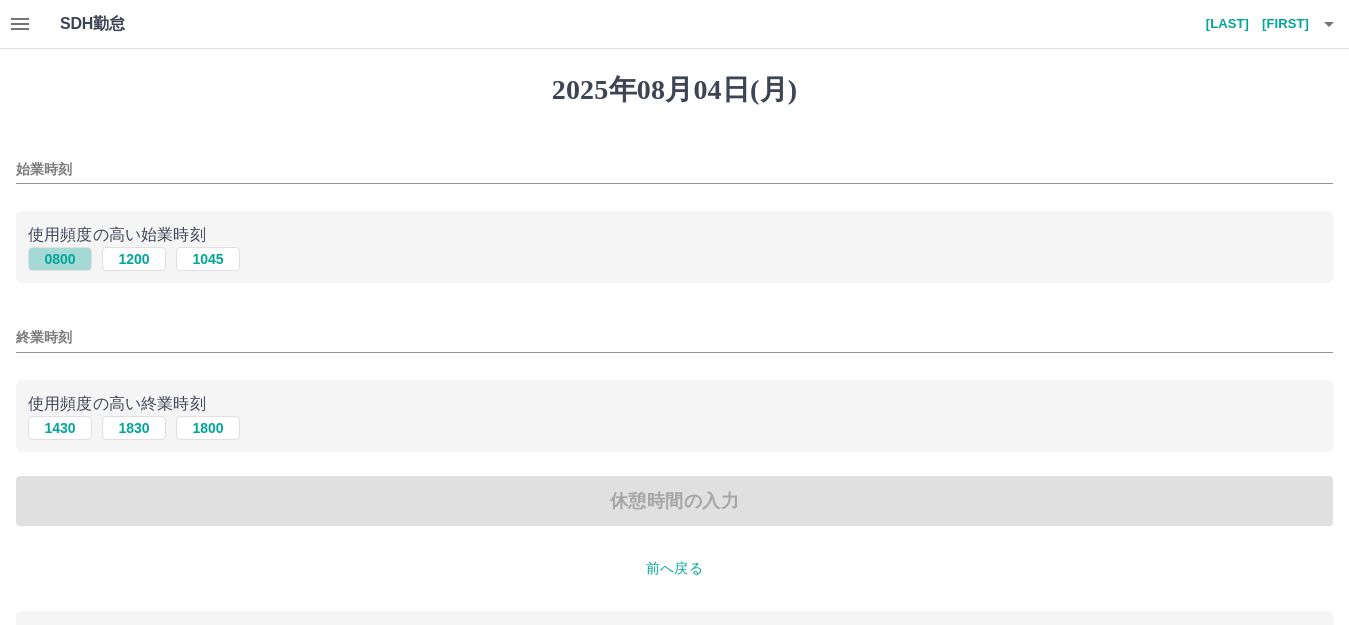 click on "0800" at bounding box center [60, 259] 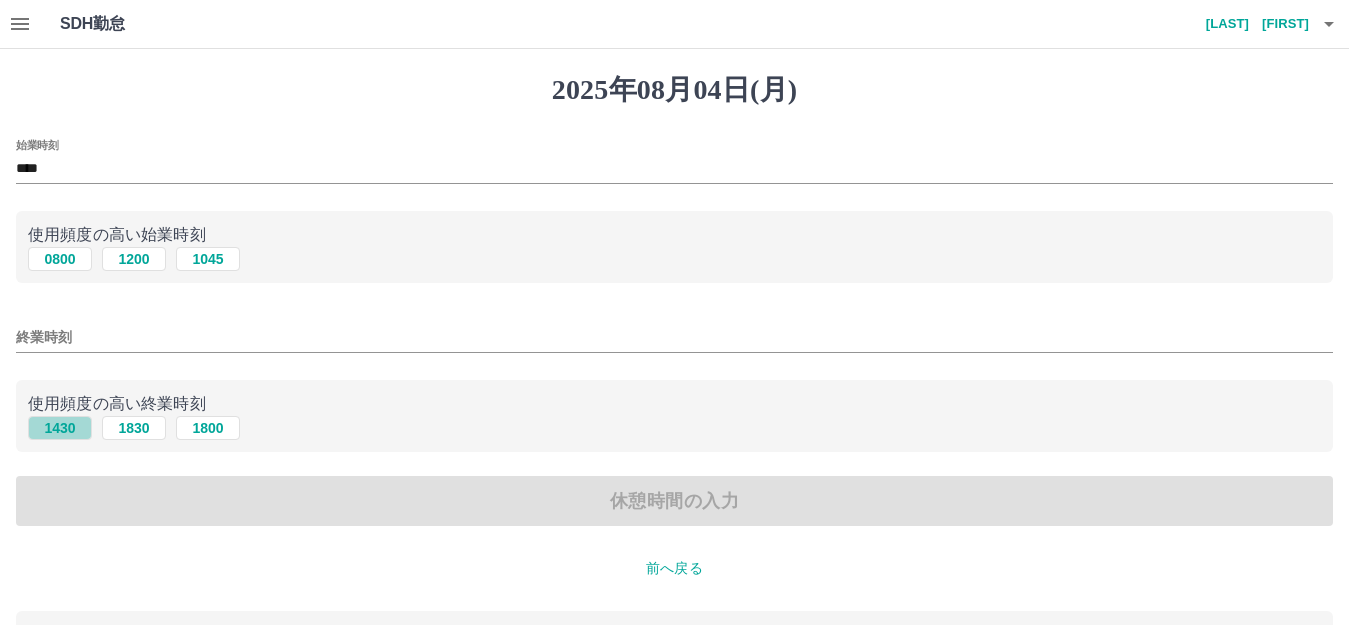 click on "1430" at bounding box center (60, 428) 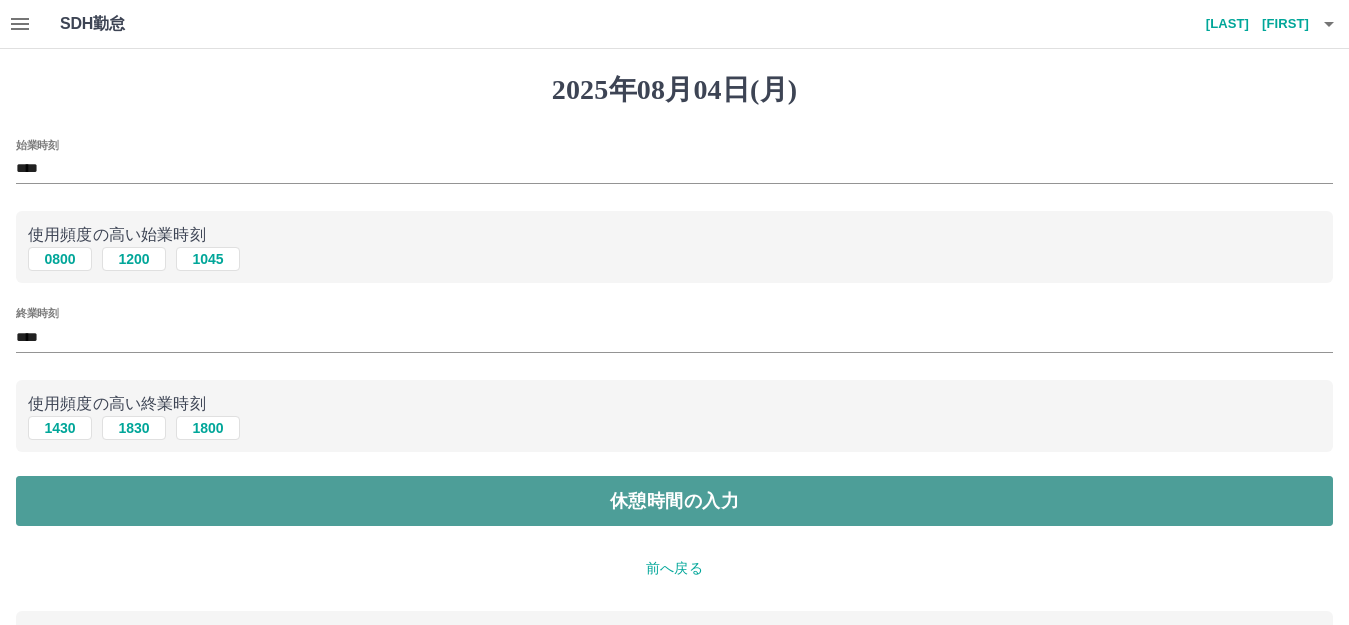 click on "休憩時間の入力" at bounding box center (674, 501) 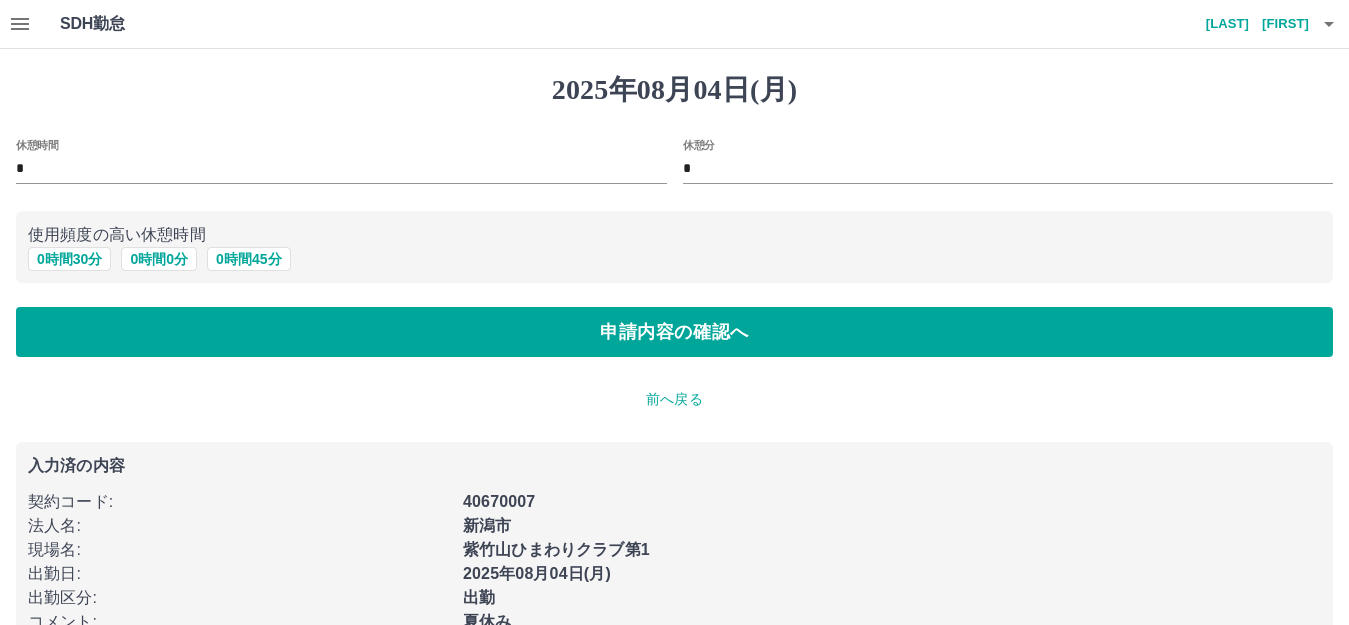 click on "*" at bounding box center (1008, 169) 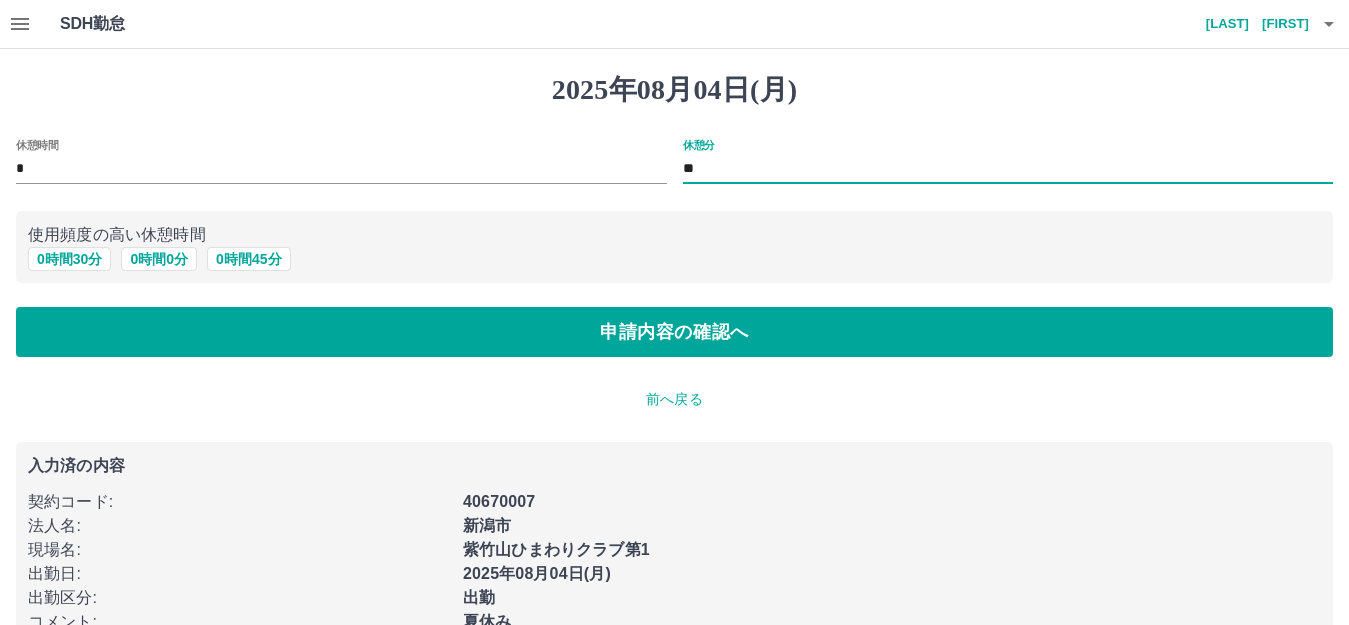 type on "**" 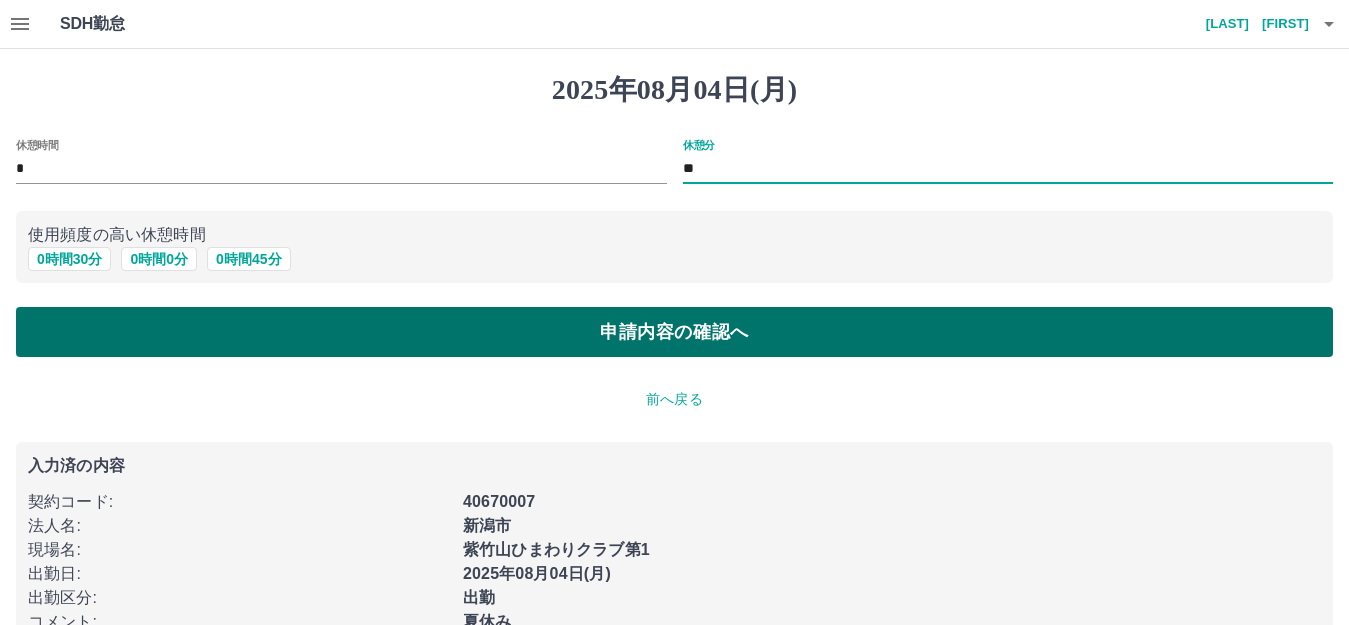 click on "申請内容の確認へ" at bounding box center [674, 332] 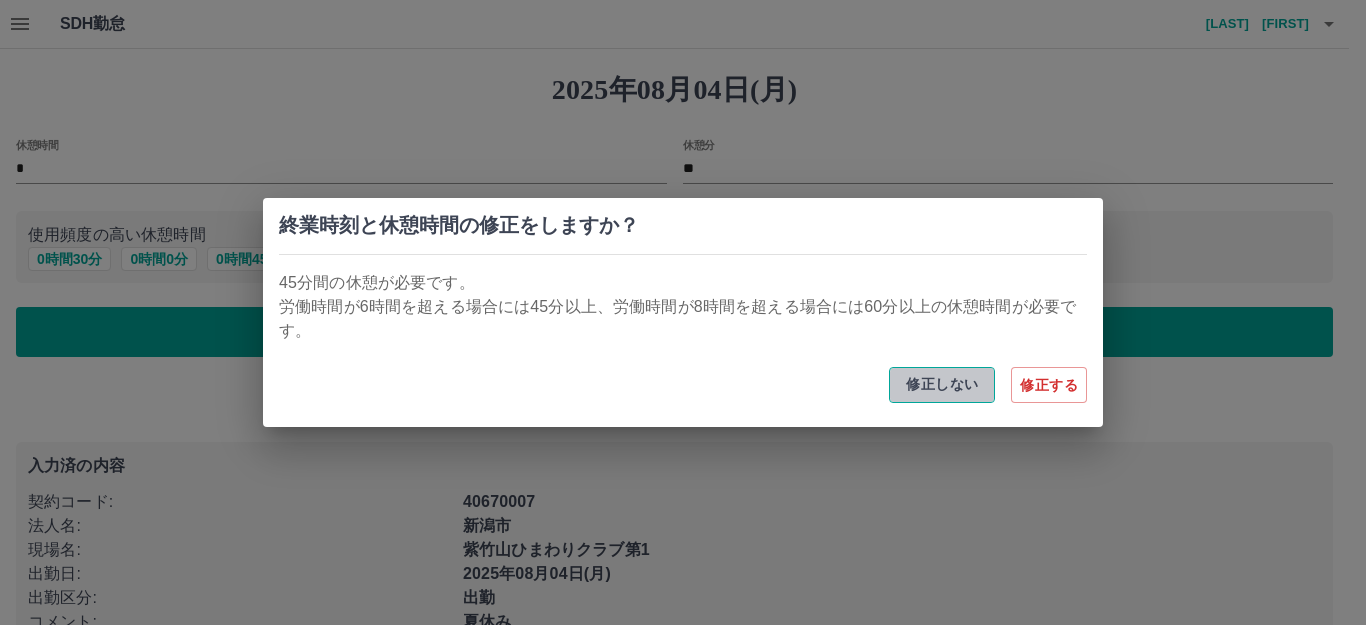click on "修正しない" at bounding box center (942, 385) 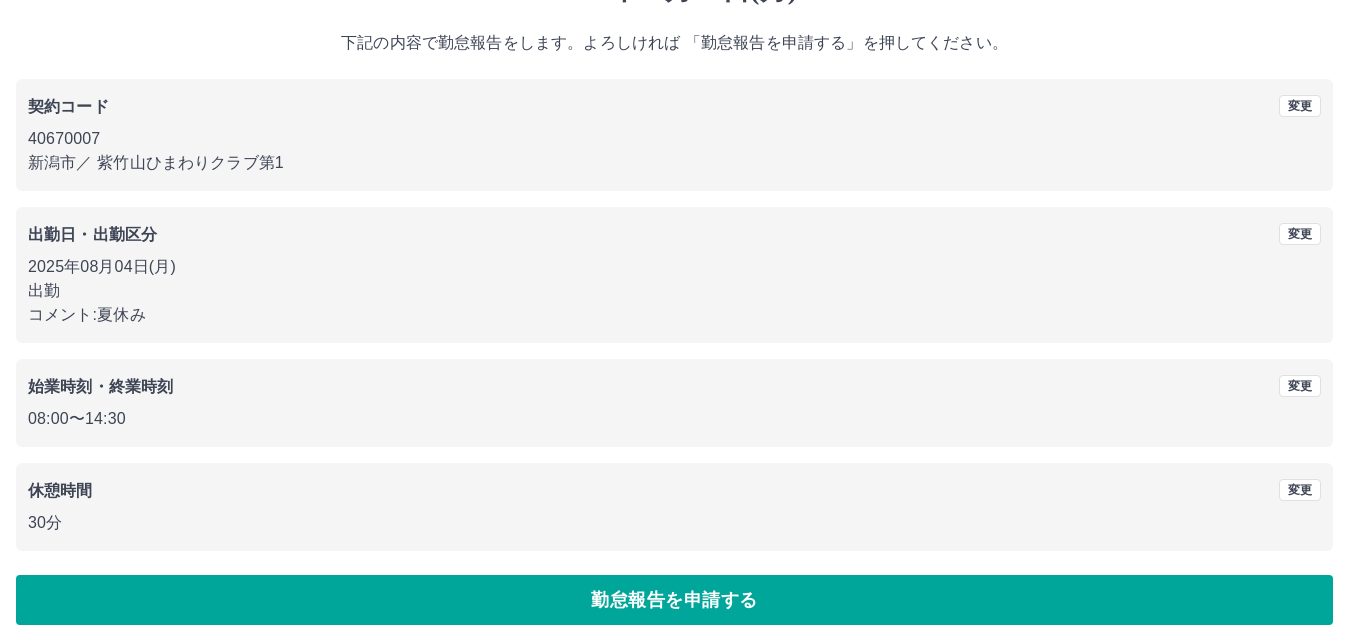 scroll, scrollTop: 124, scrollLeft: 0, axis: vertical 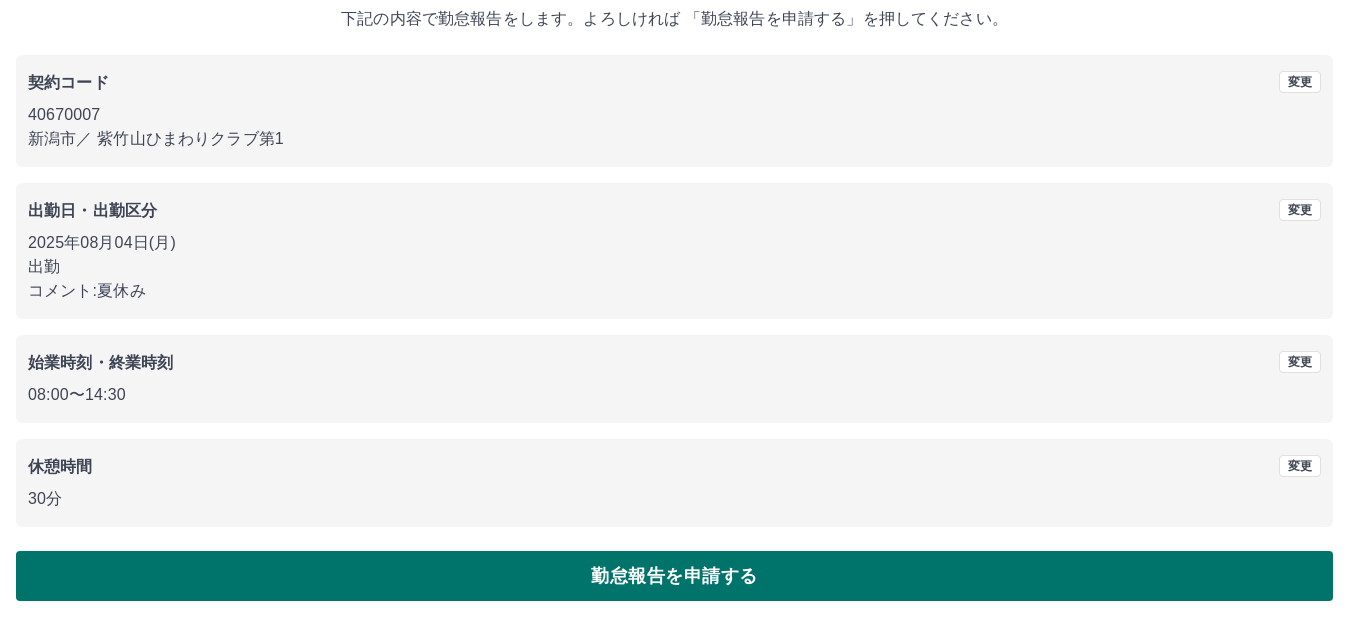 click on "勤怠報告を申請する" at bounding box center [674, 576] 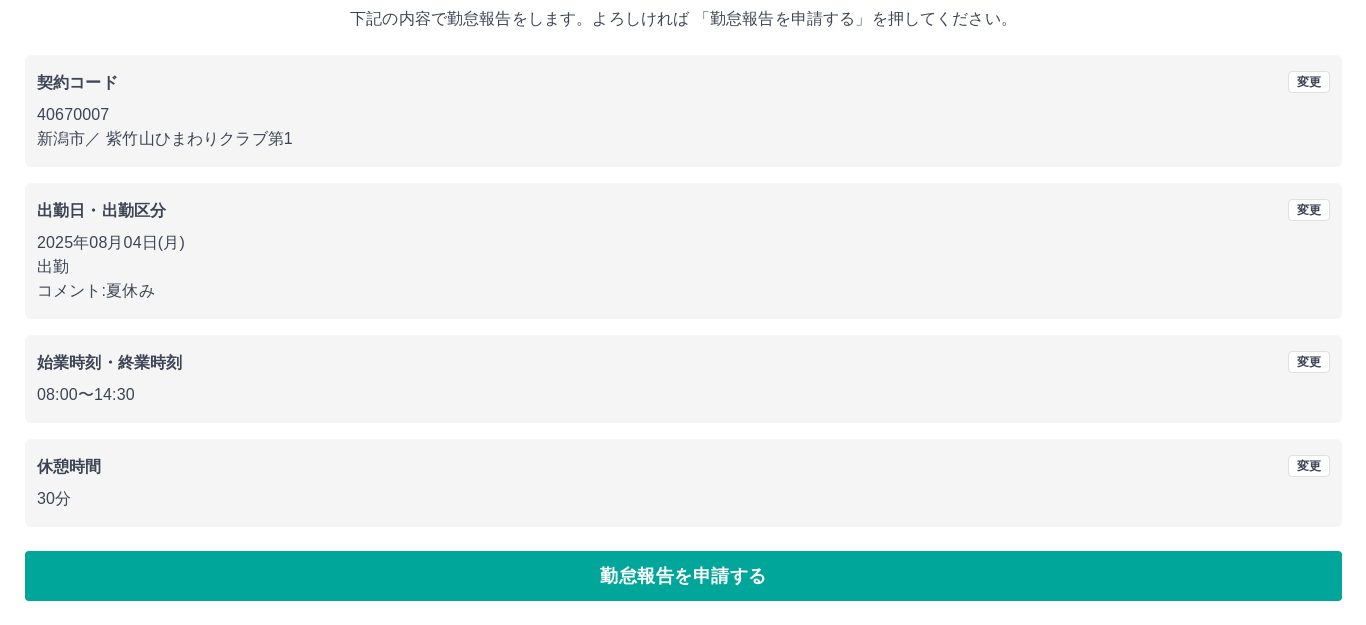 scroll, scrollTop: 0, scrollLeft: 0, axis: both 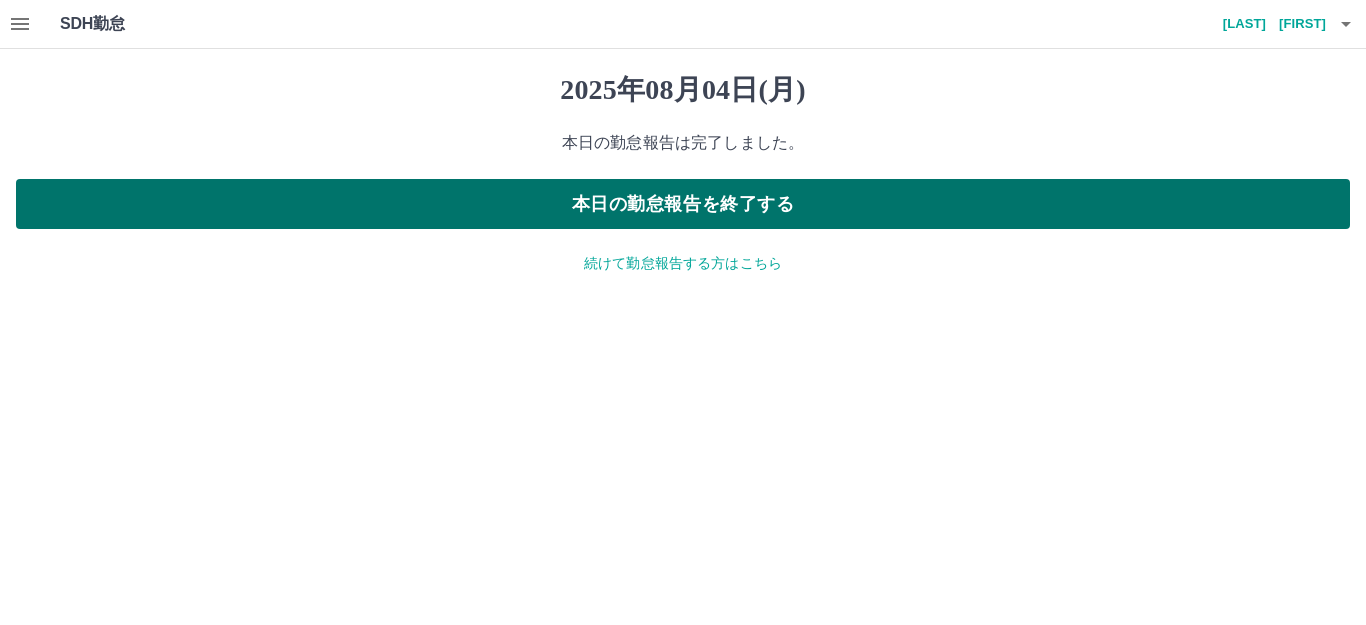 click on "本日の勤怠報告を終了する" at bounding box center (683, 204) 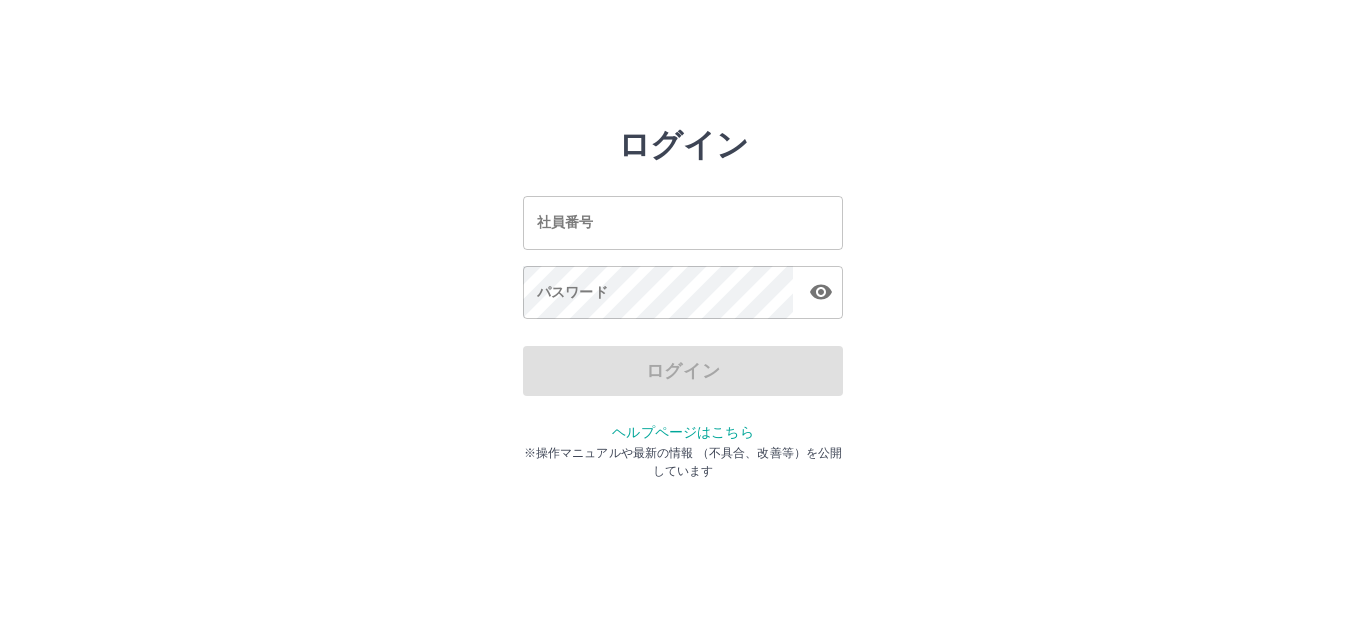 scroll, scrollTop: 0, scrollLeft: 0, axis: both 